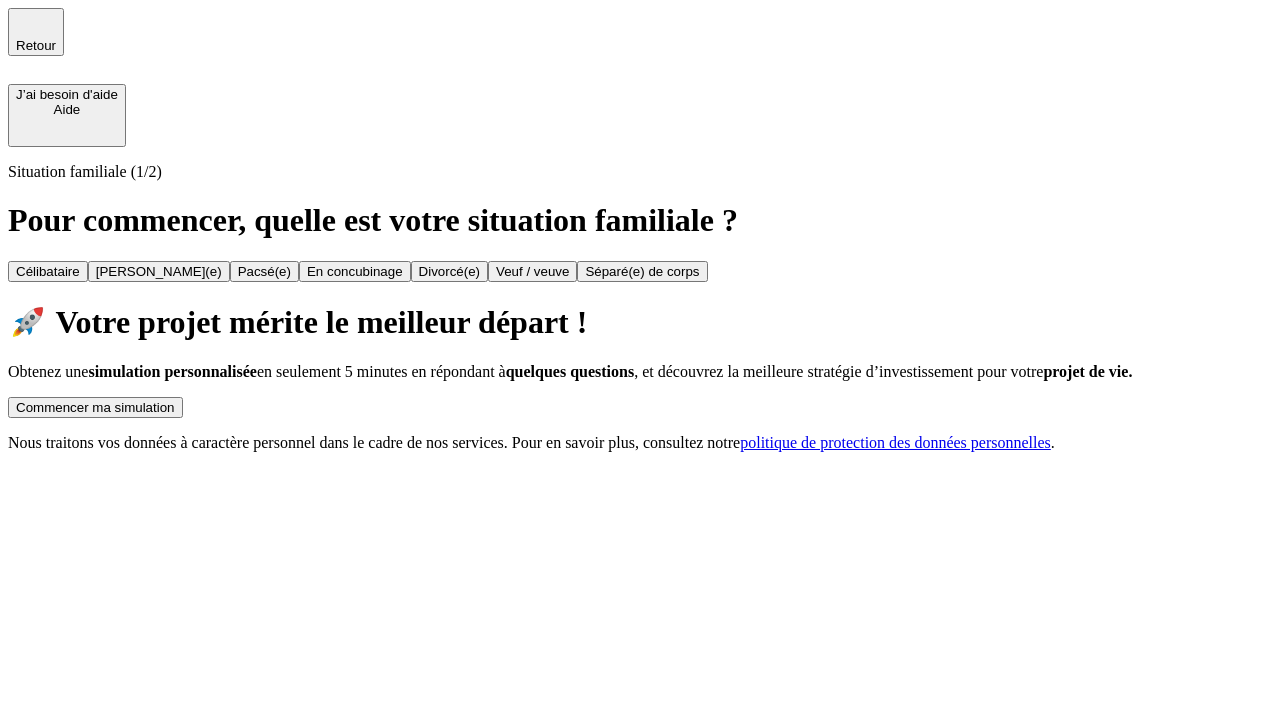 scroll, scrollTop: 0, scrollLeft: 0, axis: both 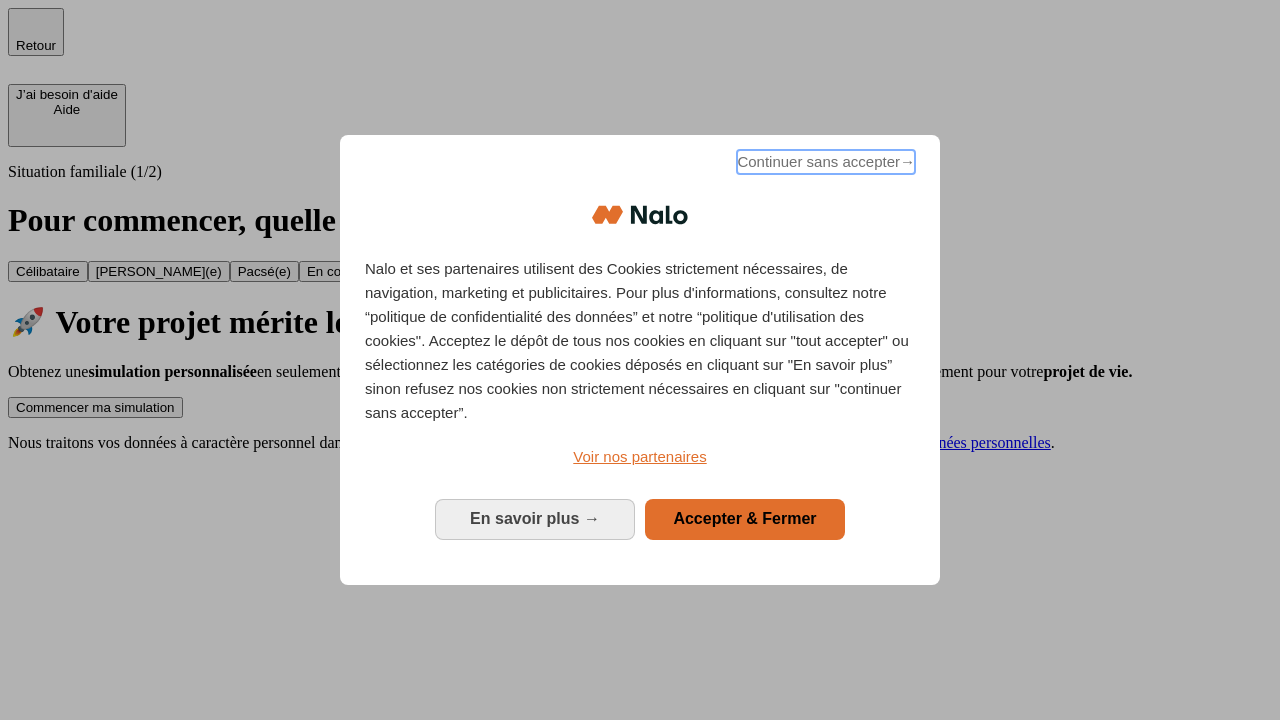 click on "Continuer sans accepter  →" at bounding box center (826, 162) 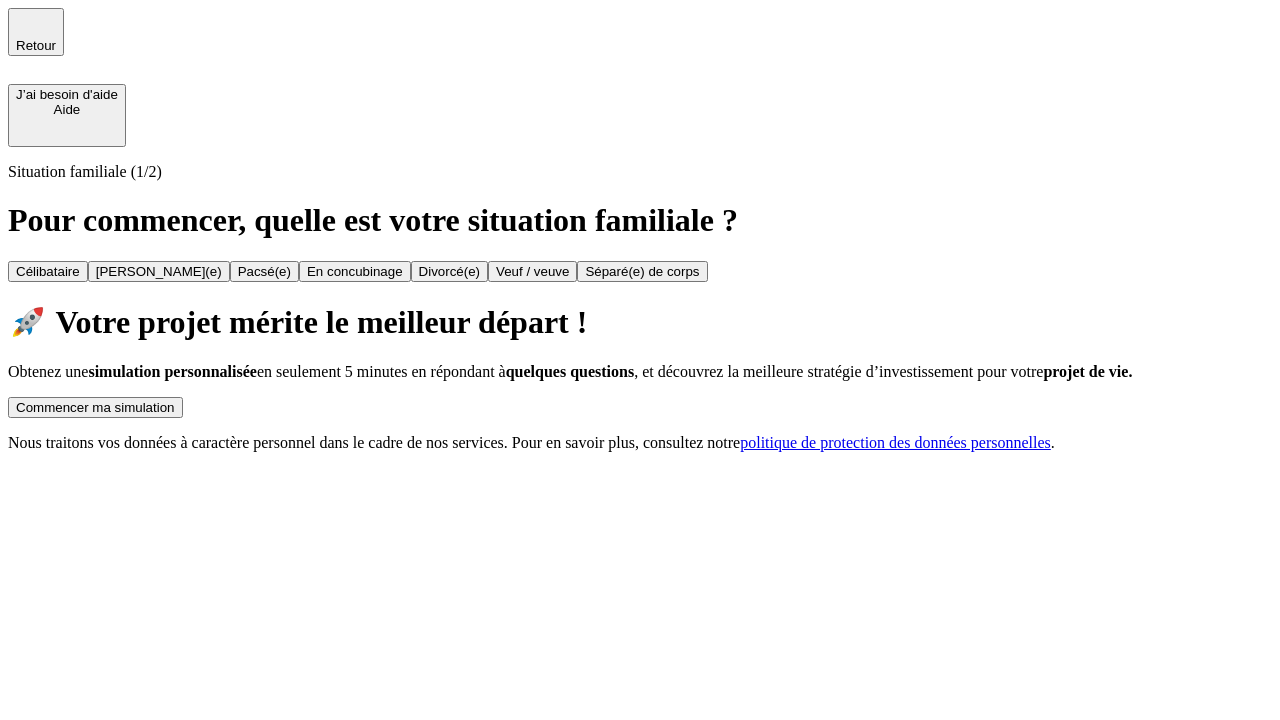 click on "Commencer ma simulation" at bounding box center (95, 407) 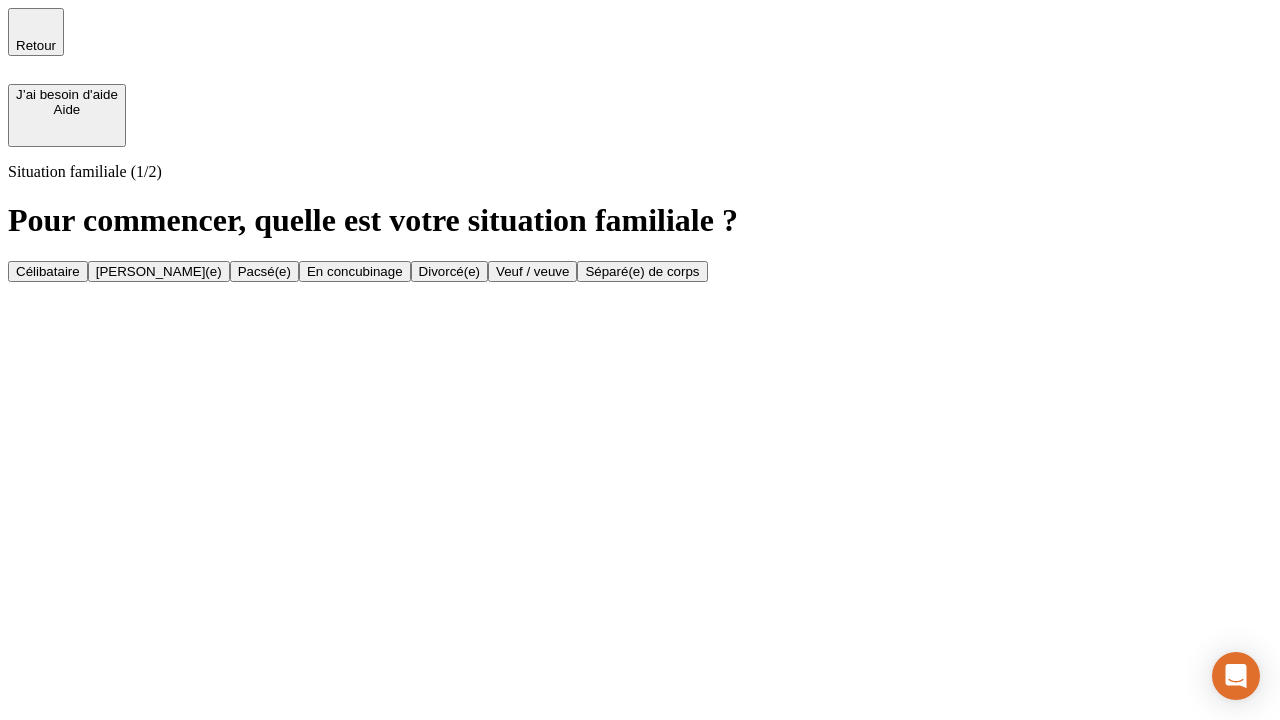 click on "Célibataire" at bounding box center [48, 271] 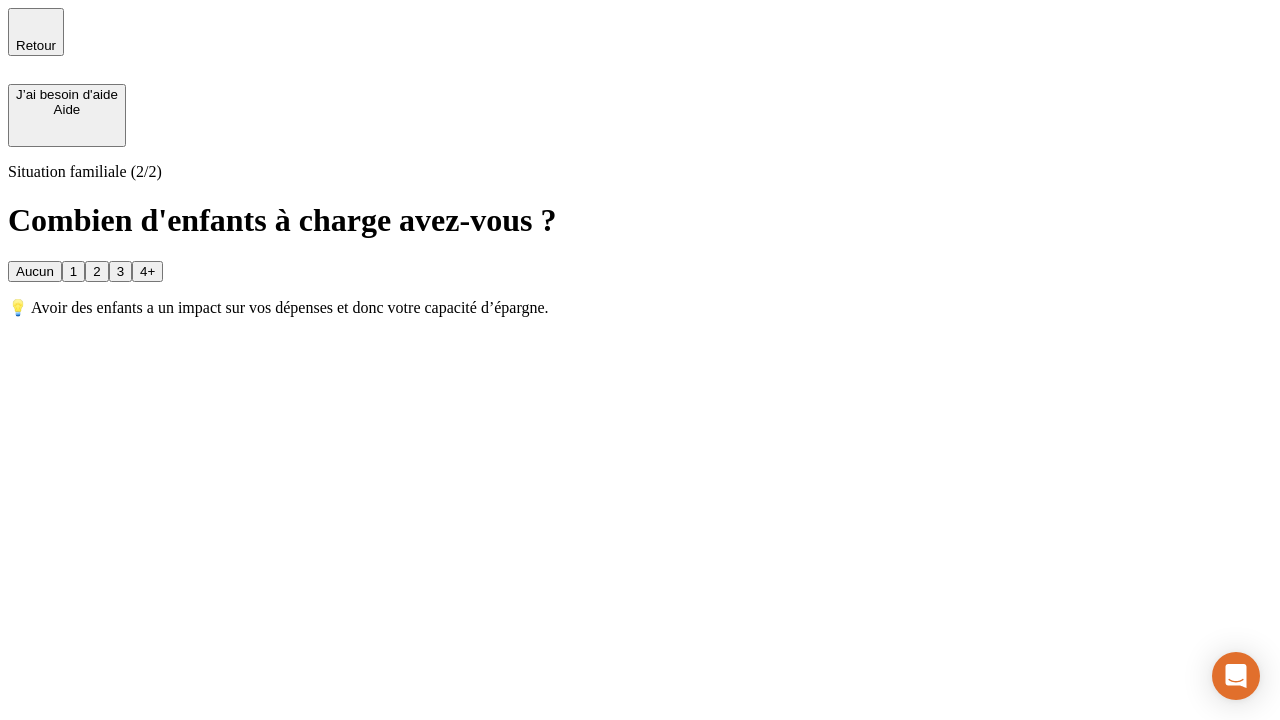 click on "Aucun" at bounding box center (35, 271) 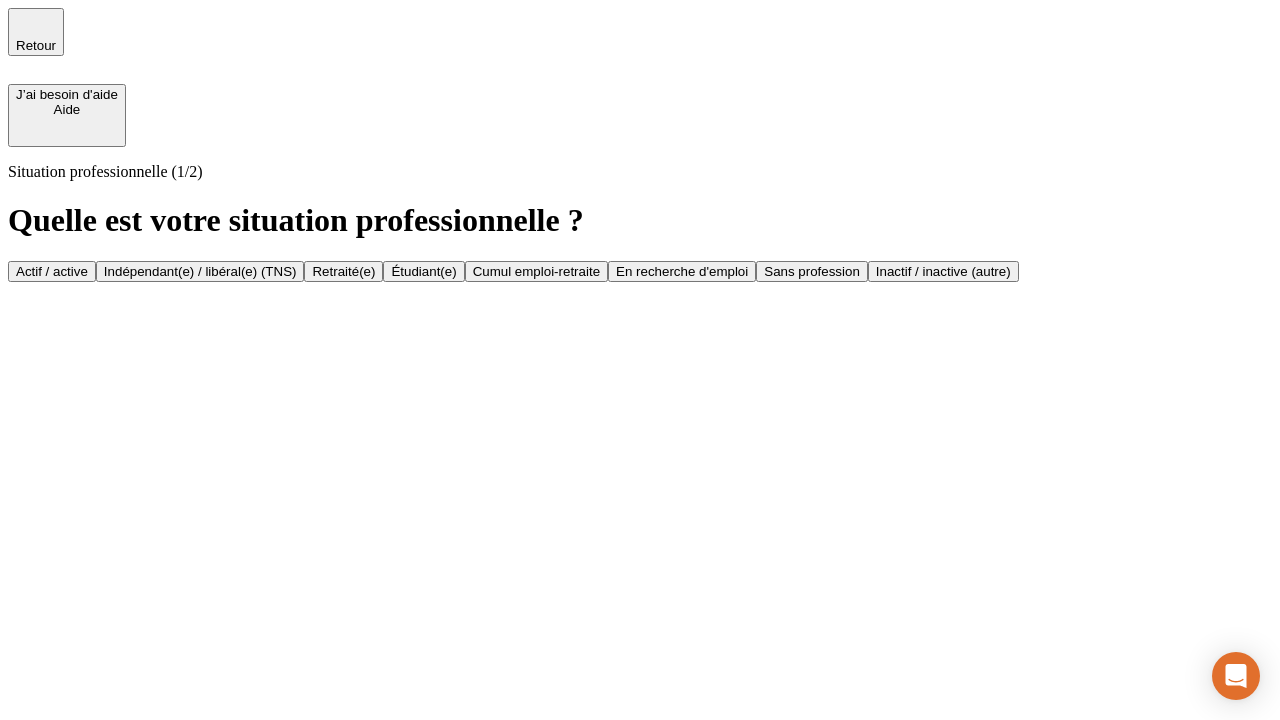 click on "Actif / active" at bounding box center [52, 271] 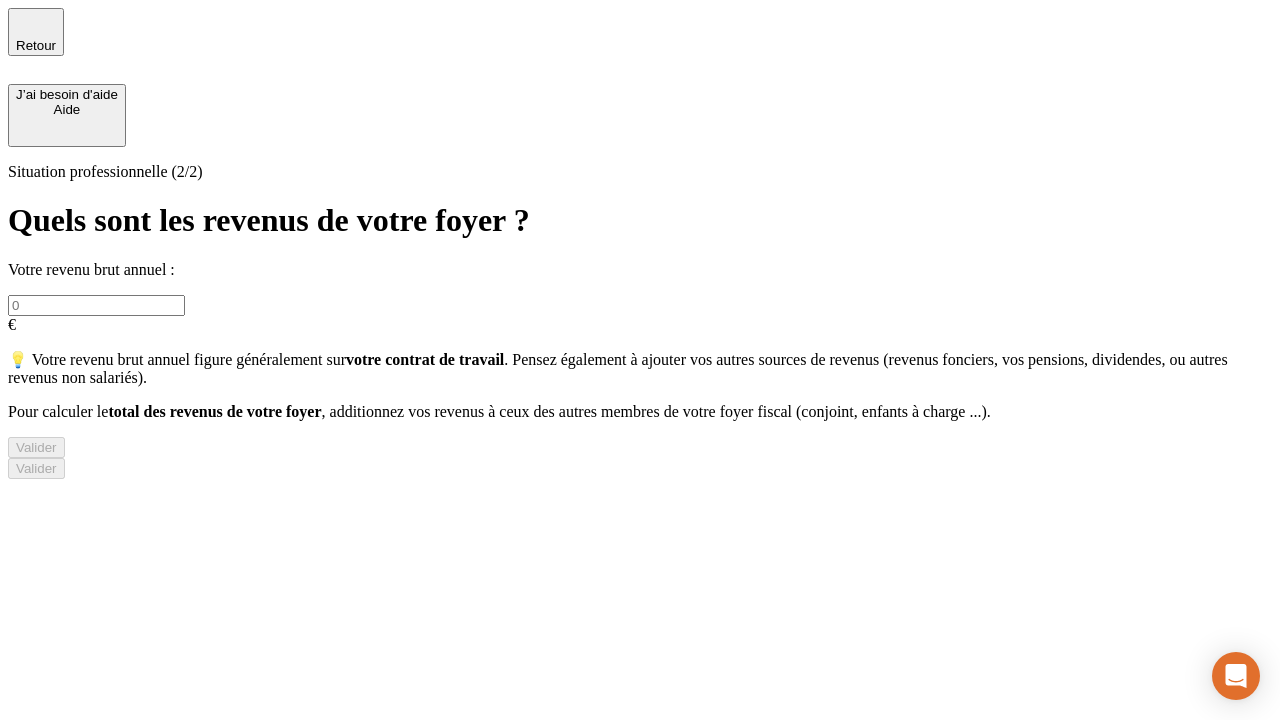 click at bounding box center [96, 305] 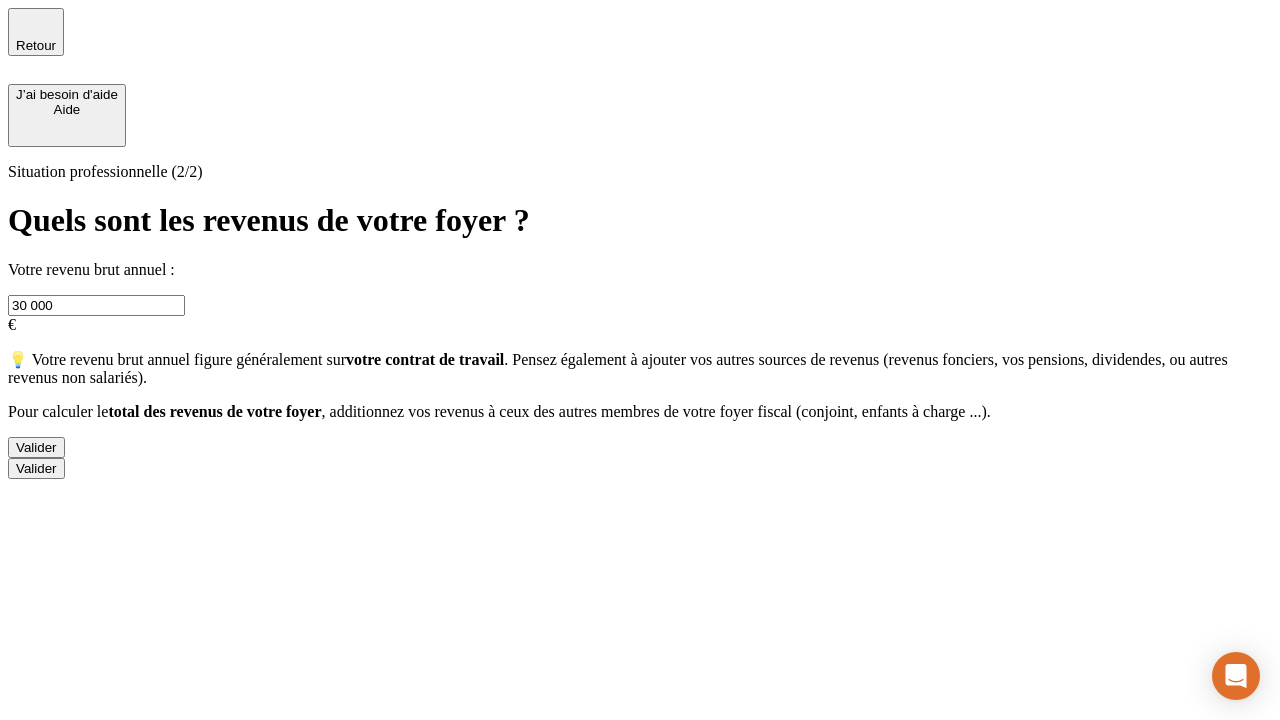 type on "30 000" 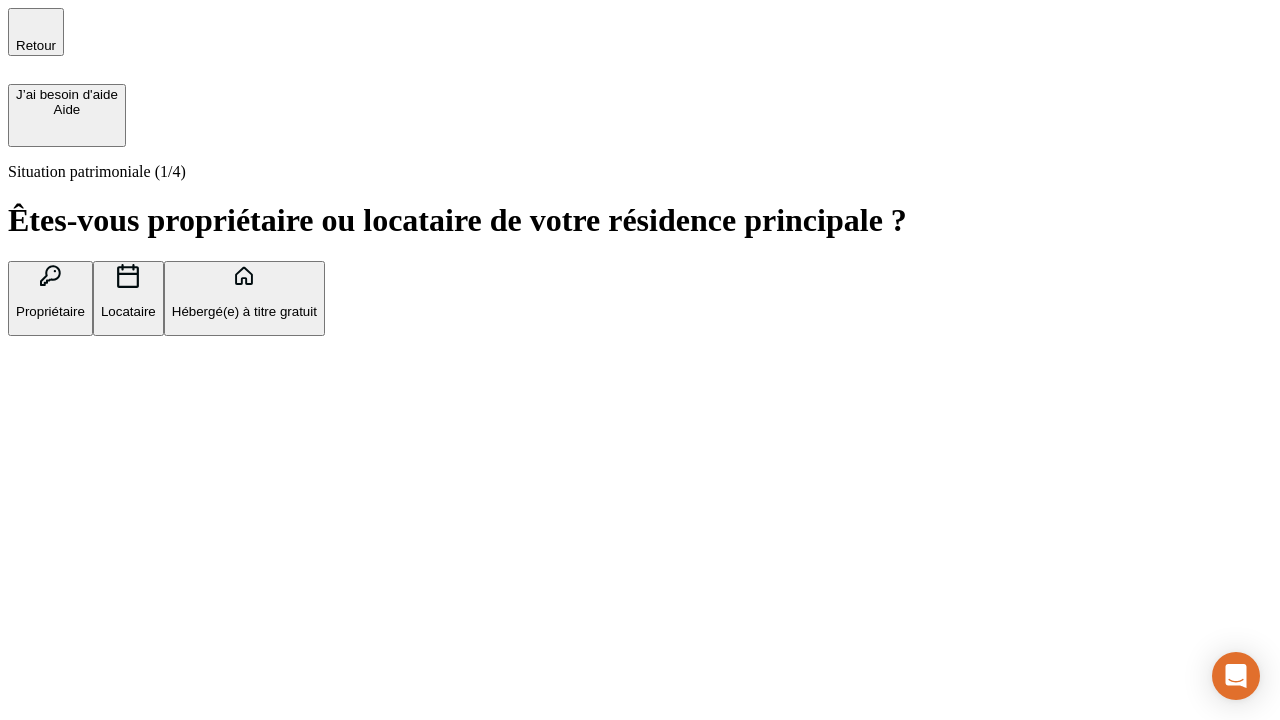 click on "Hébergé(e) à titre gratuit" at bounding box center (244, 311) 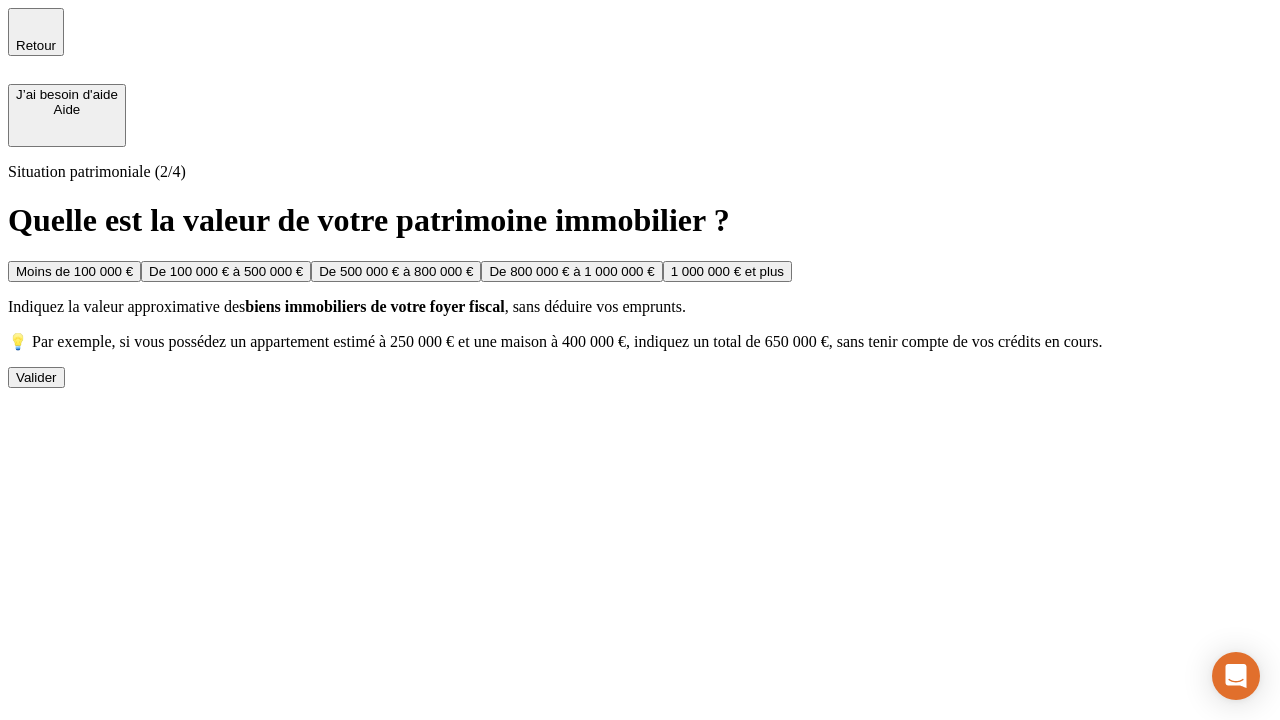click on "Moins de 100 000 €" at bounding box center [74, 271] 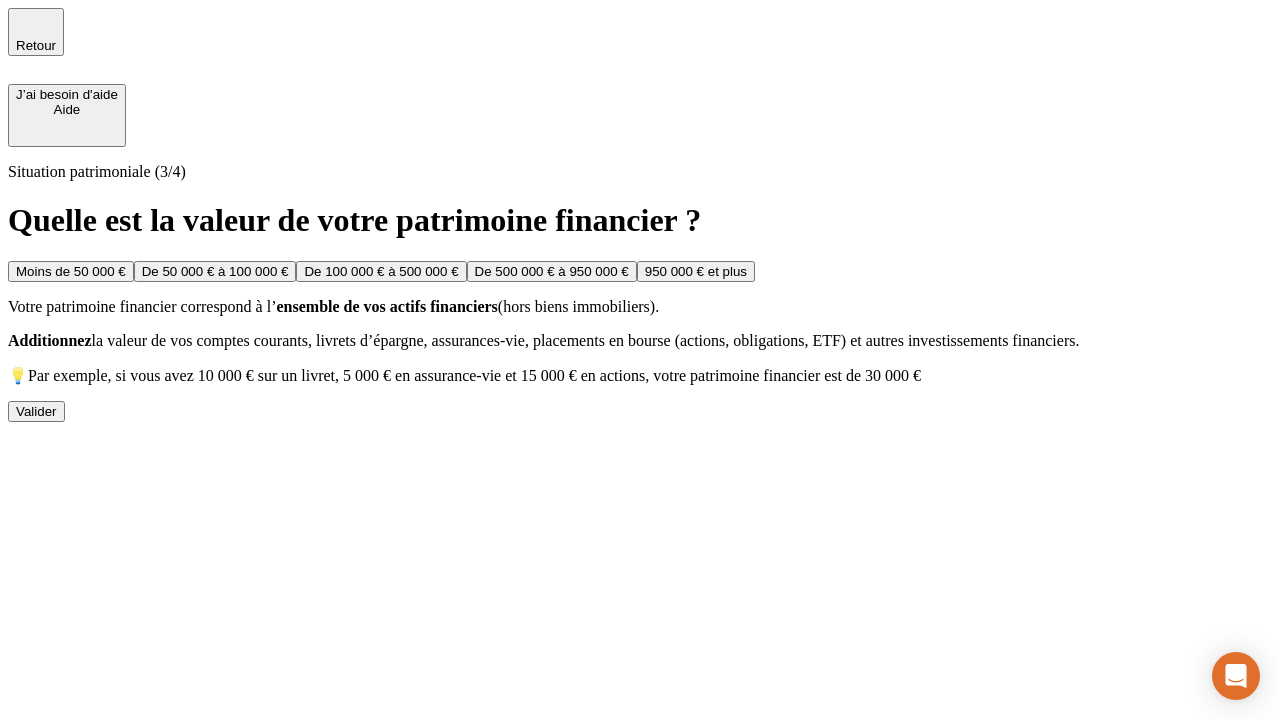 click on "Moins de 50 000 €" at bounding box center (71, 271) 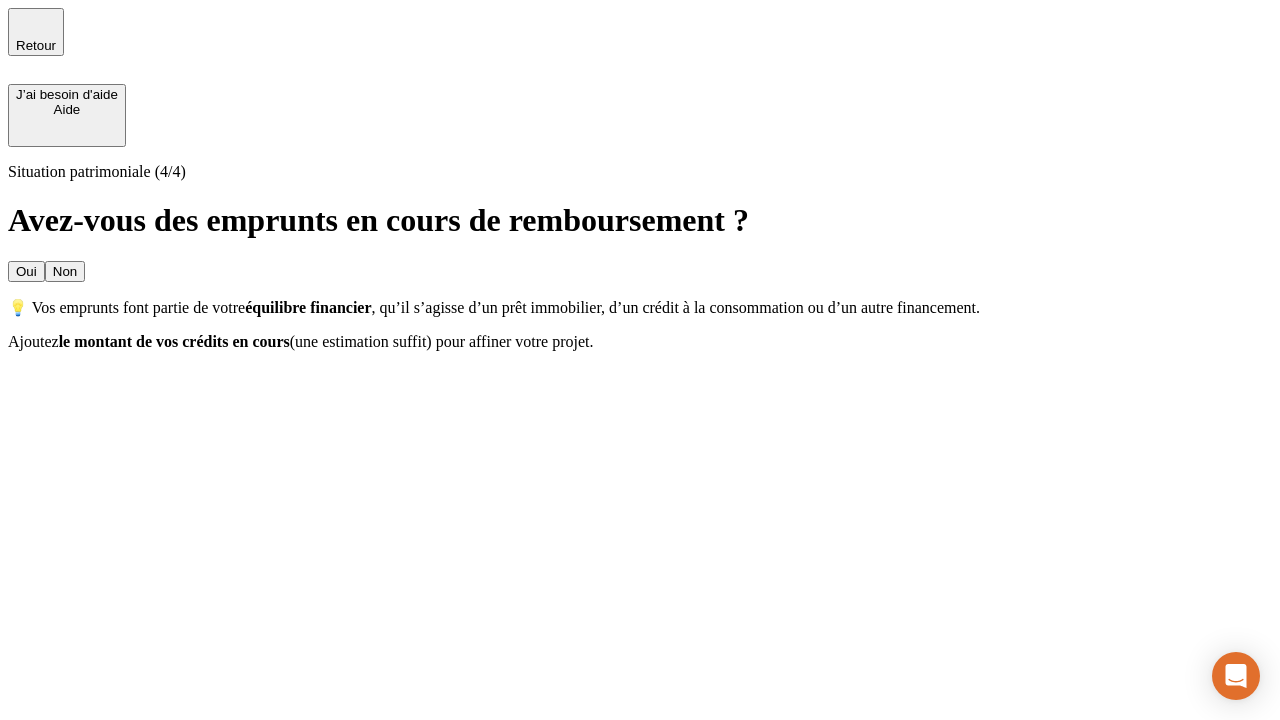 click on "Non" at bounding box center (65, 271) 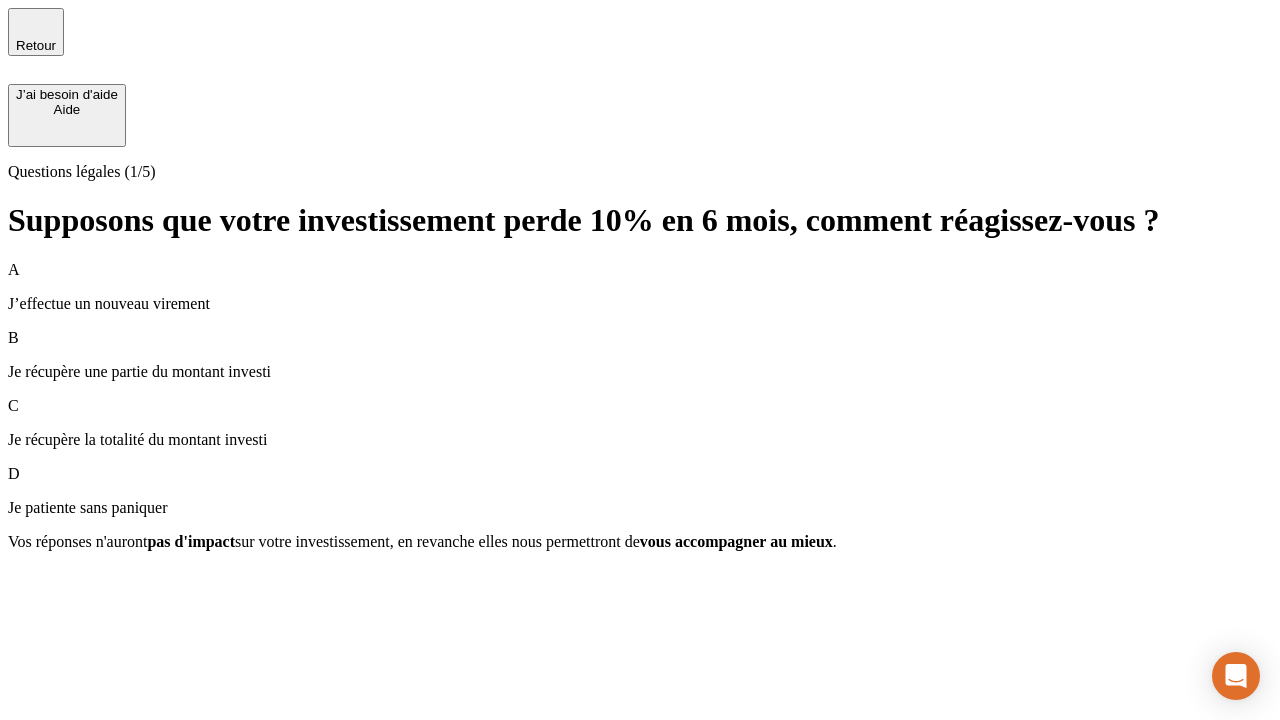click on "A J’effectue un nouveau virement" at bounding box center [640, 287] 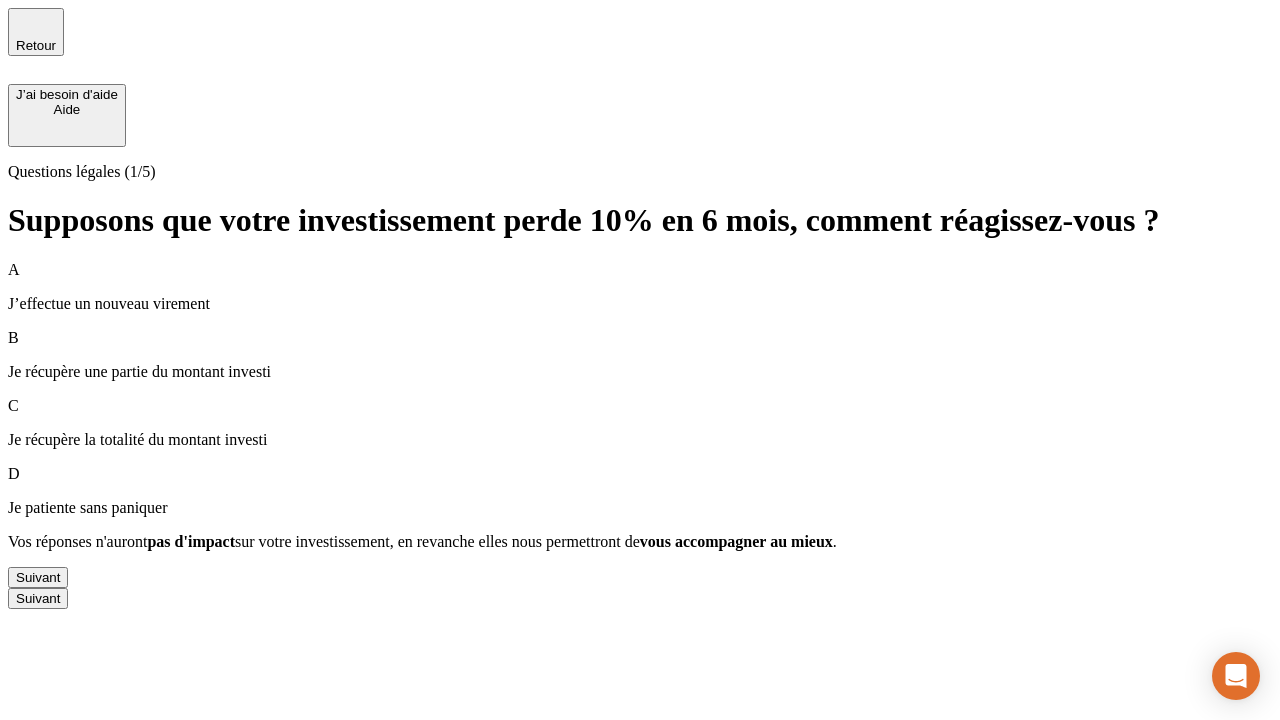 click on "Suivant" at bounding box center [38, 577] 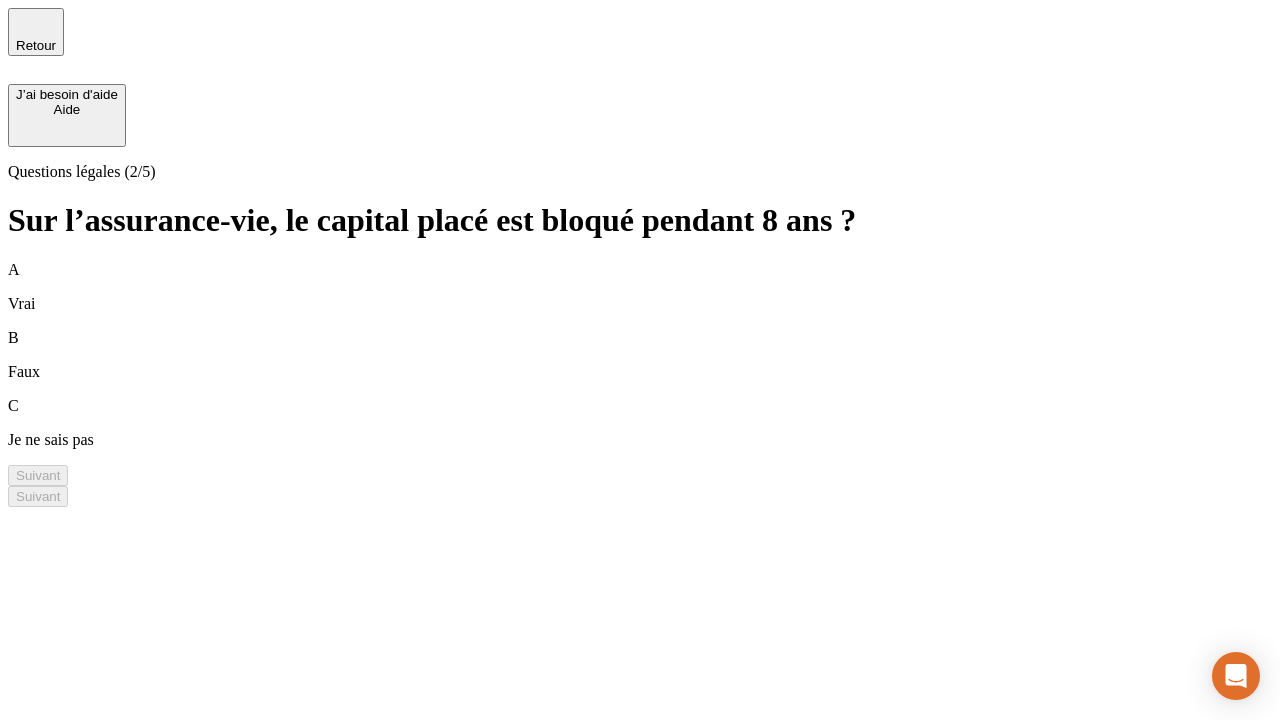 click on "B Faux" at bounding box center [640, 355] 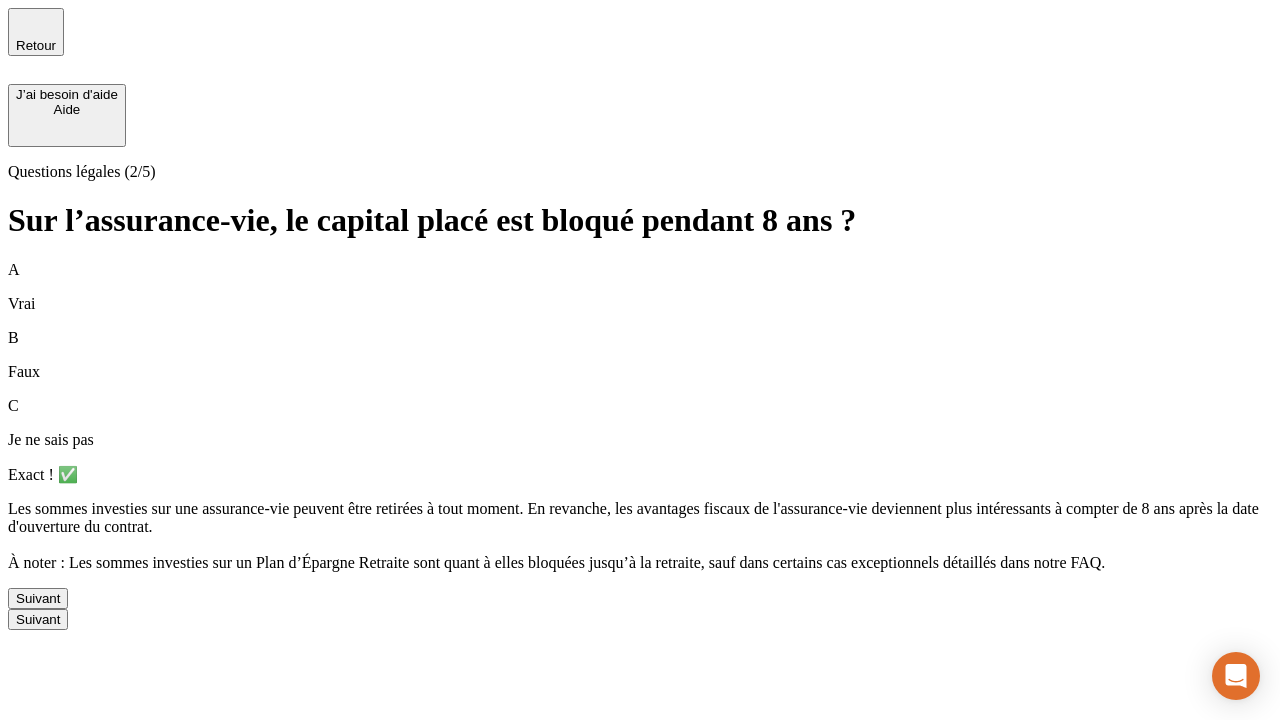 click on "Suivant" at bounding box center (38, 598) 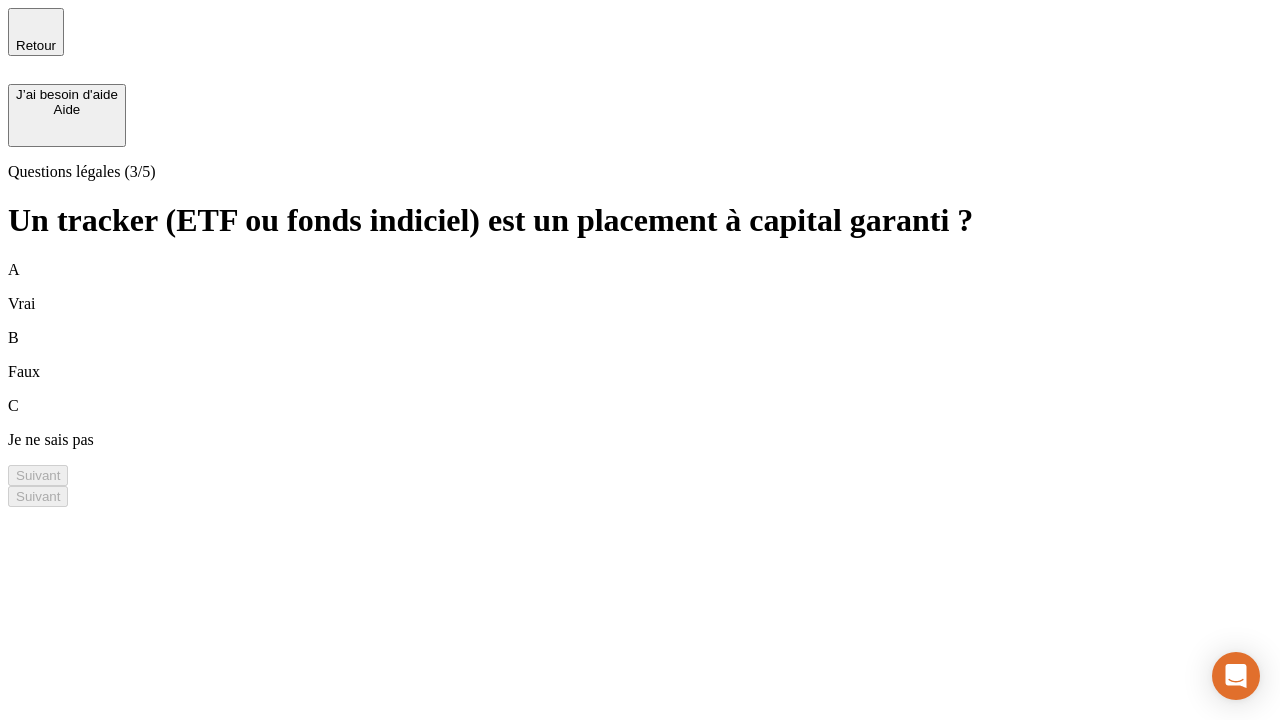click on "B Faux" at bounding box center (640, 355) 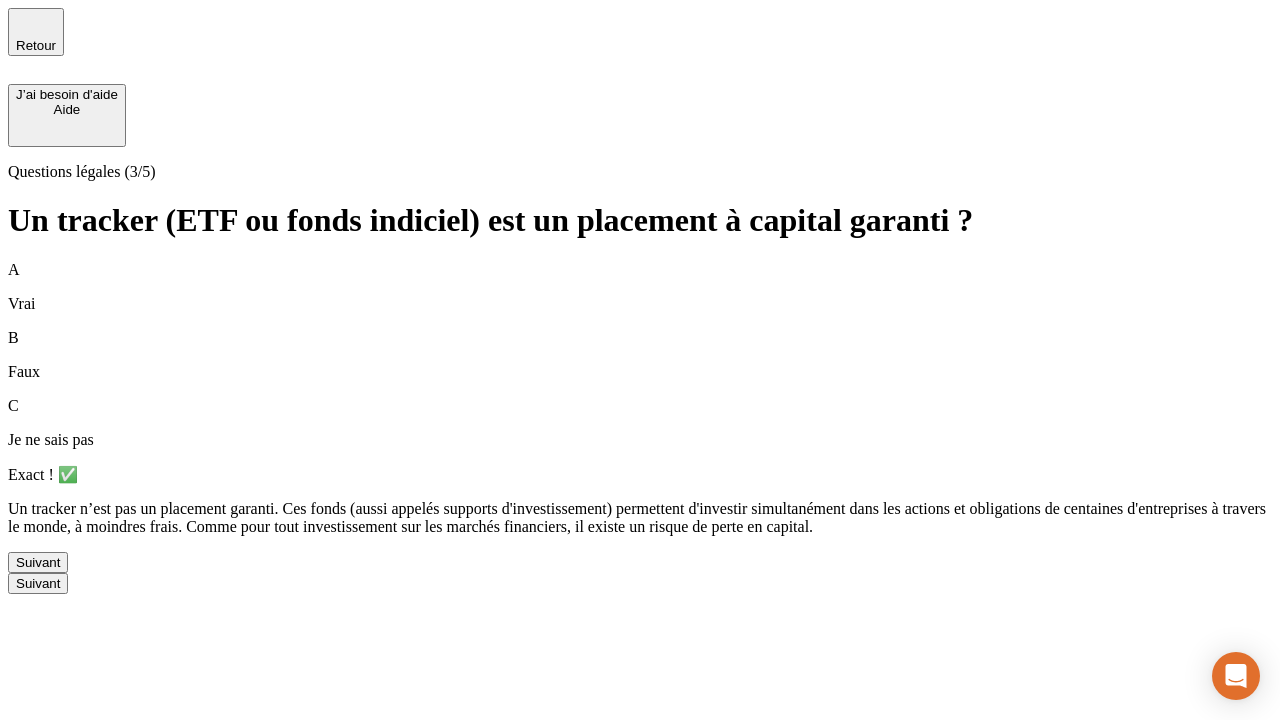 click on "Suivant" at bounding box center [38, 562] 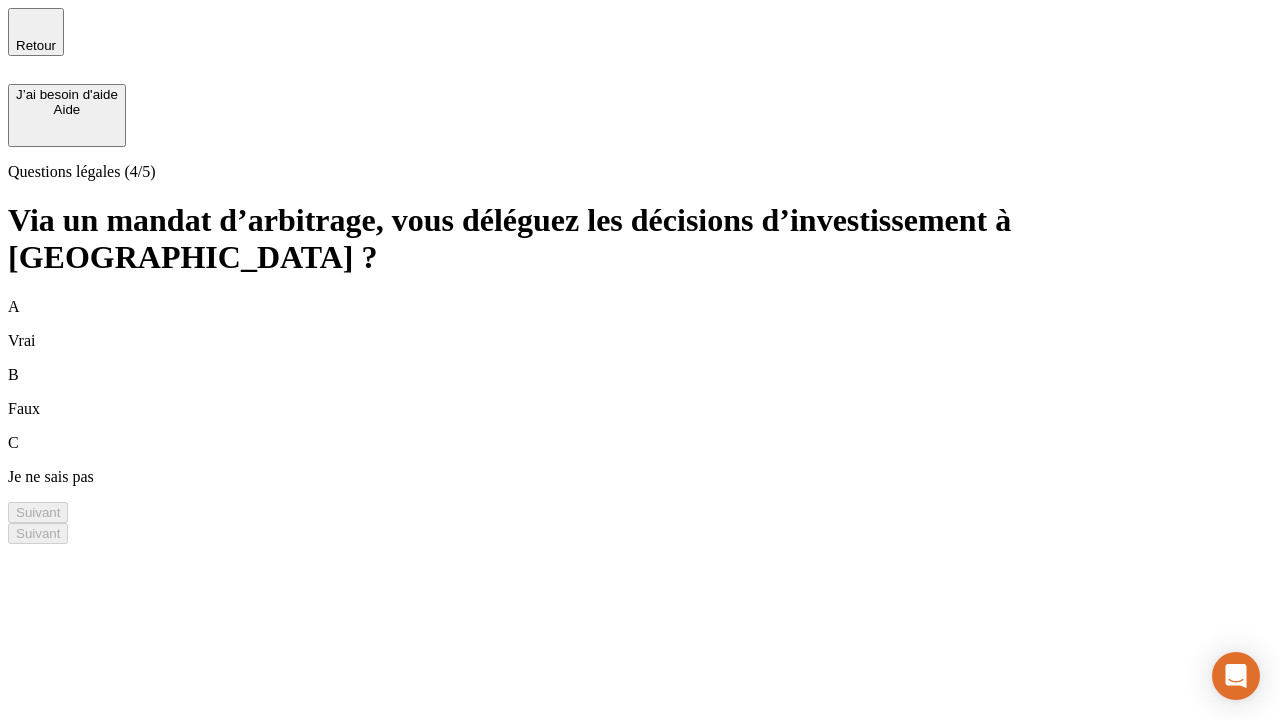 click on "A Vrai" at bounding box center [640, 324] 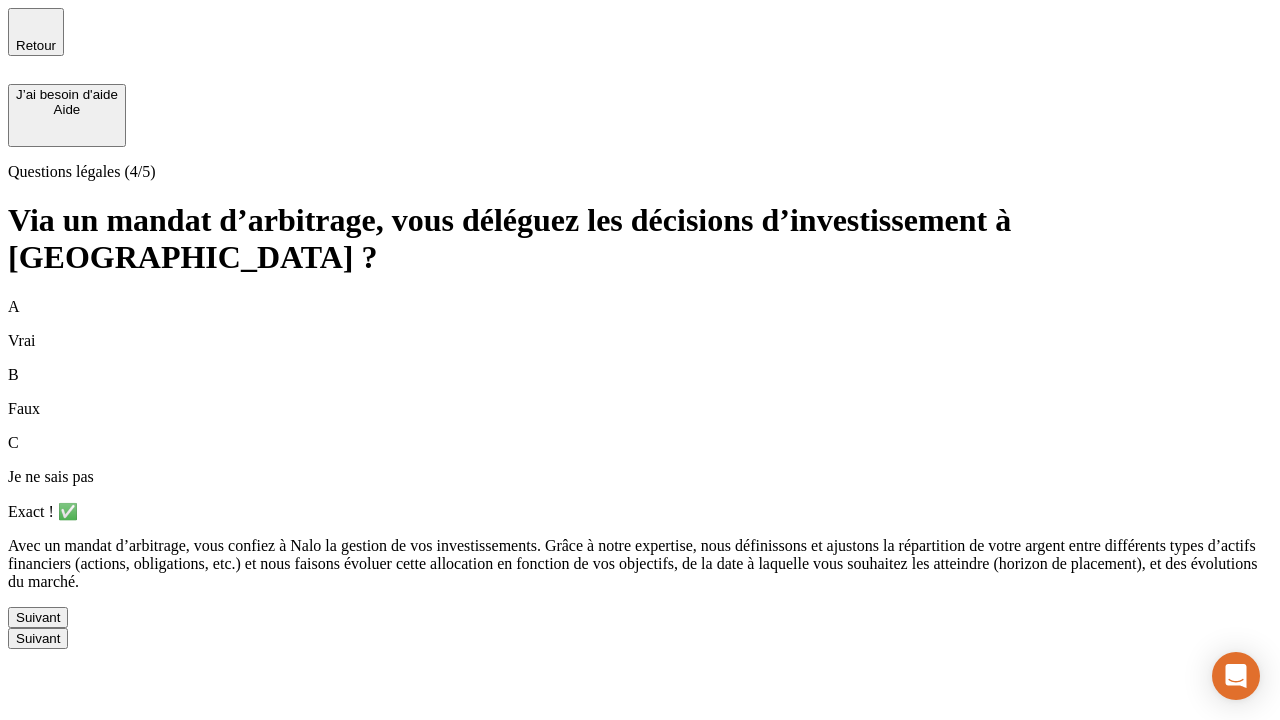 click on "Suivant" at bounding box center [38, 617] 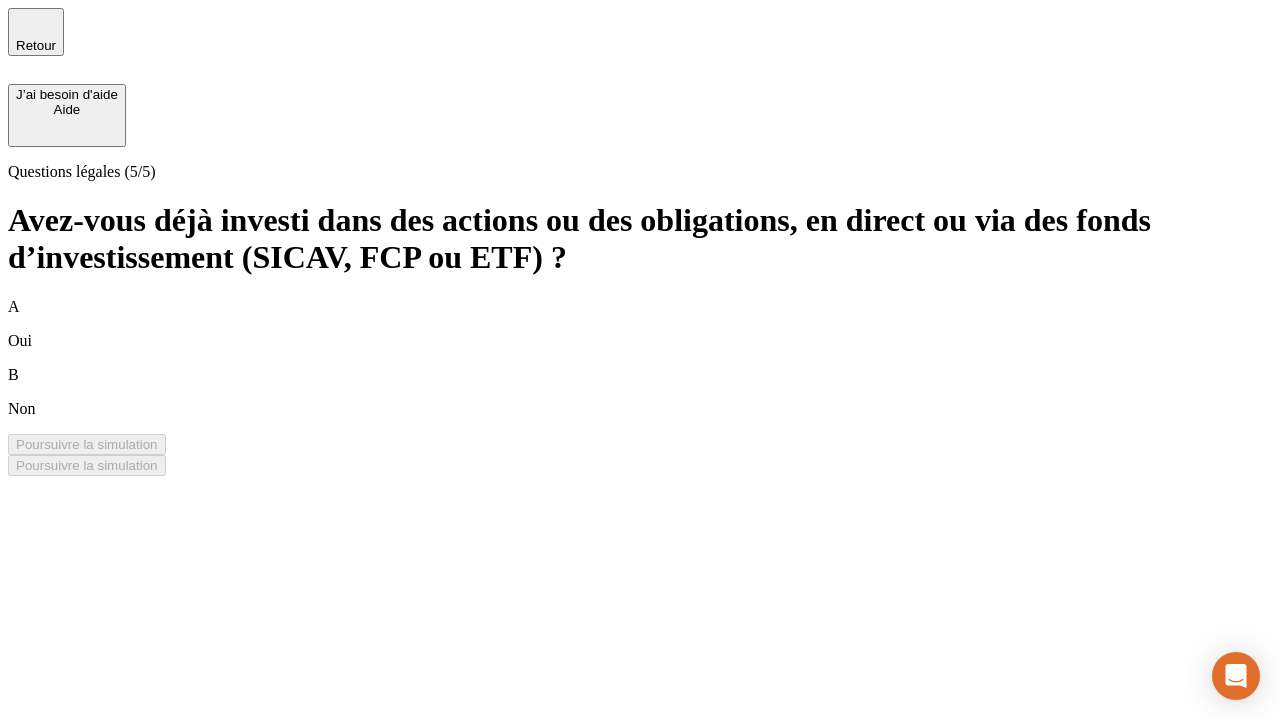 click on "B Non" at bounding box center (640, 392) 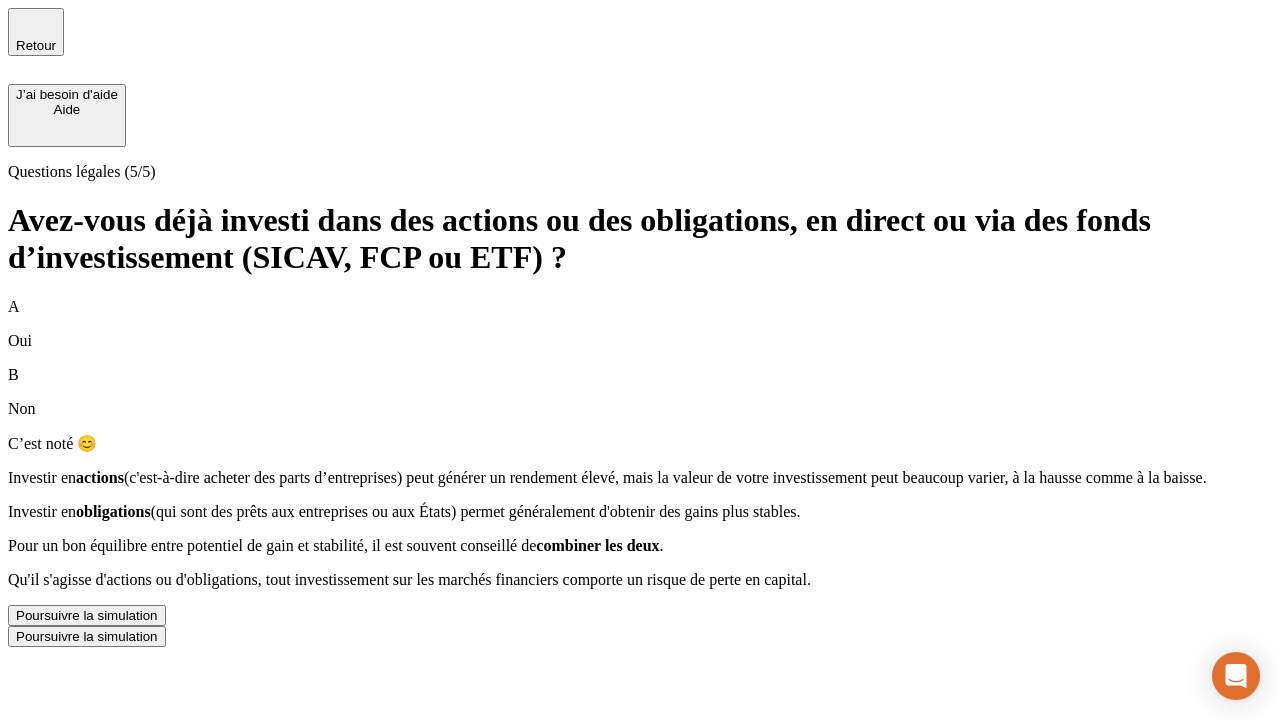 click on "Poursuivre la simulation" at bounding box center [87, 615] 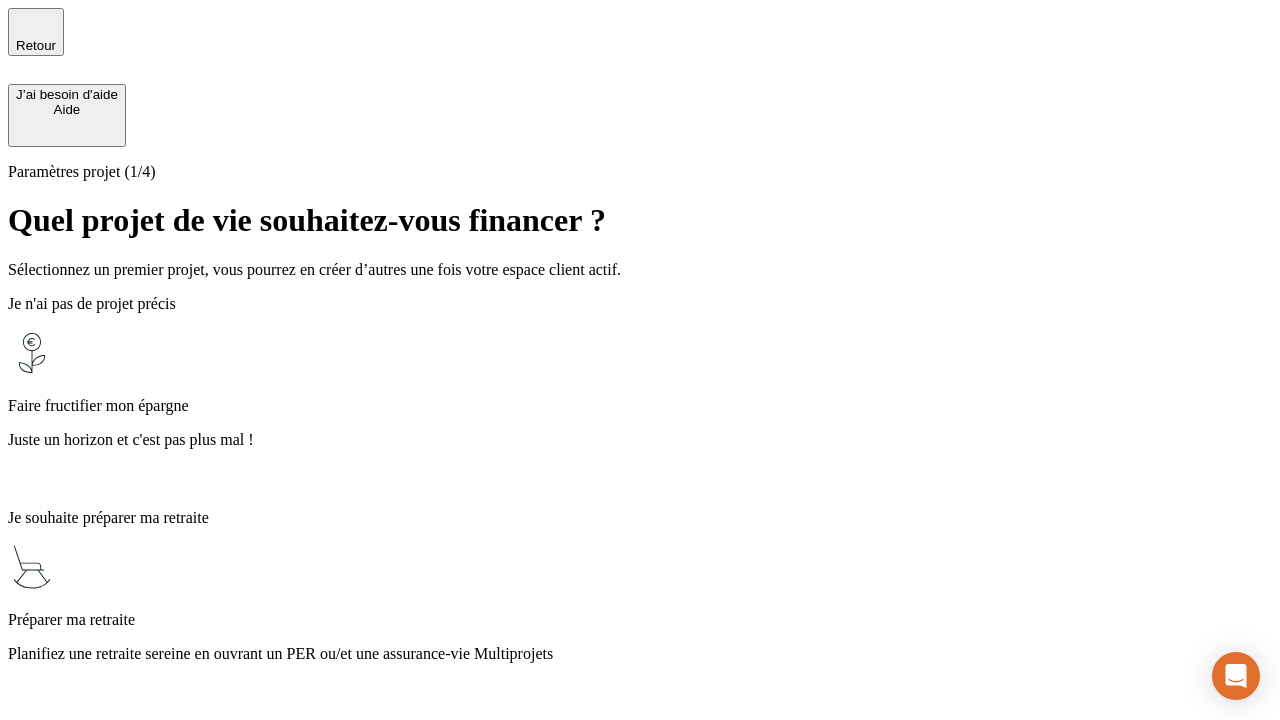 click on "Profitez des avantages fiscaux de l’assurance-vie" at bounding box center (640, 1410) 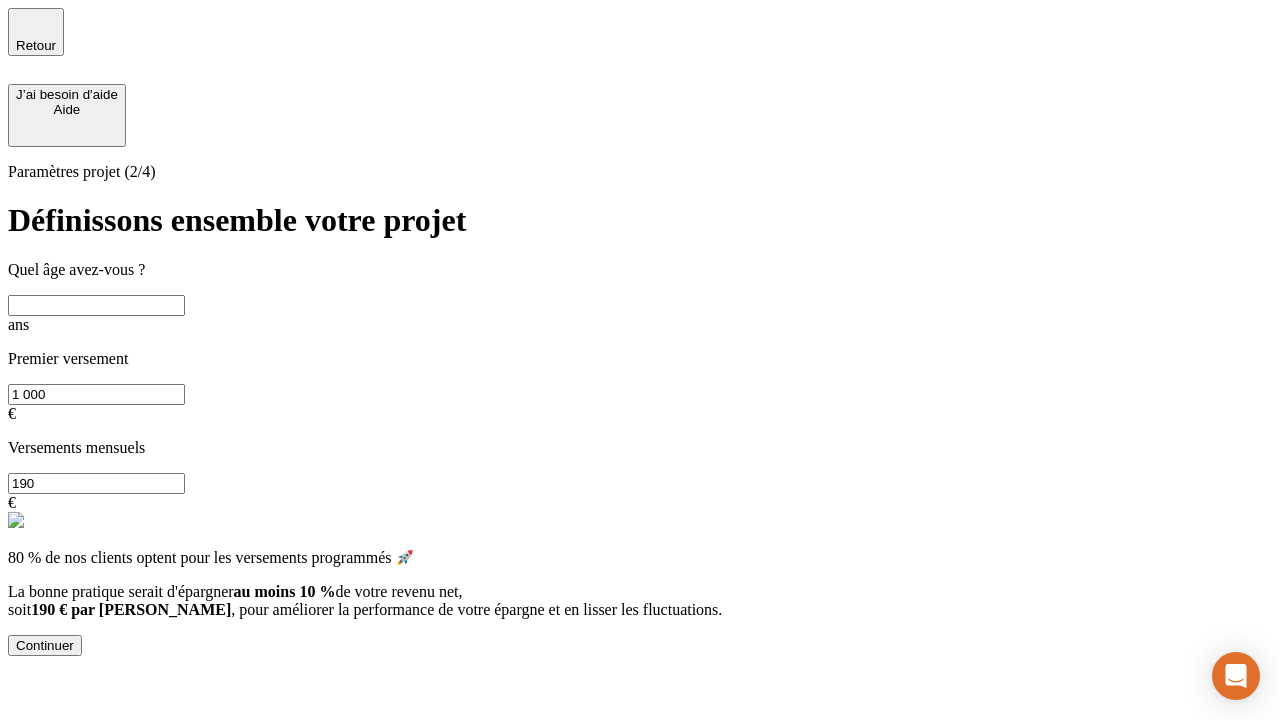 click at bounding box center [96, 305] 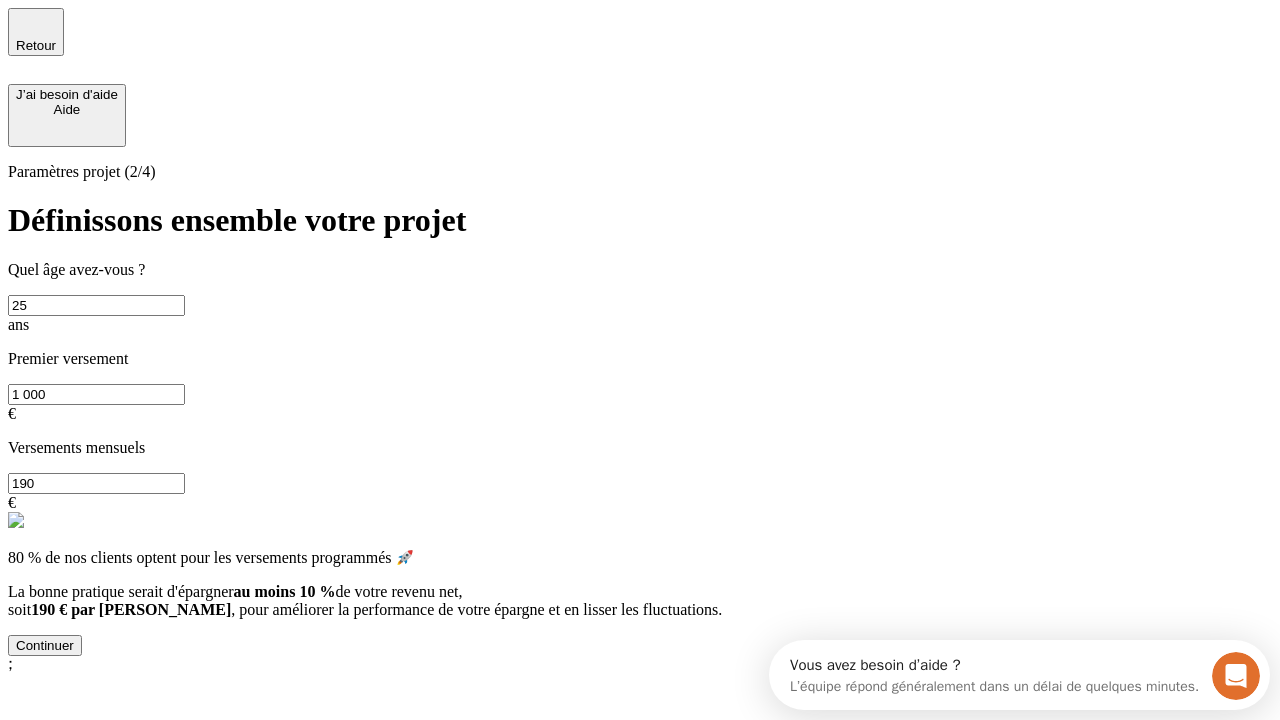 scroll, scrollTop: 0, scrollLeft: 0, axis: both 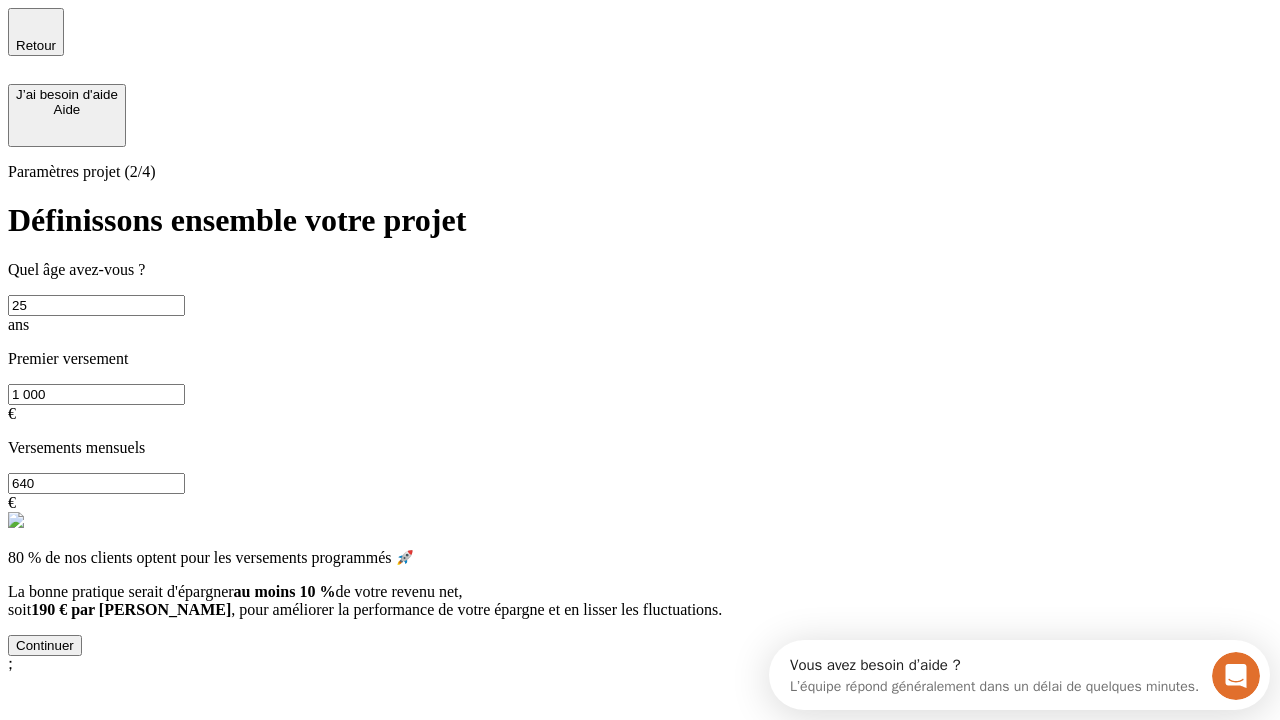 type on "640" 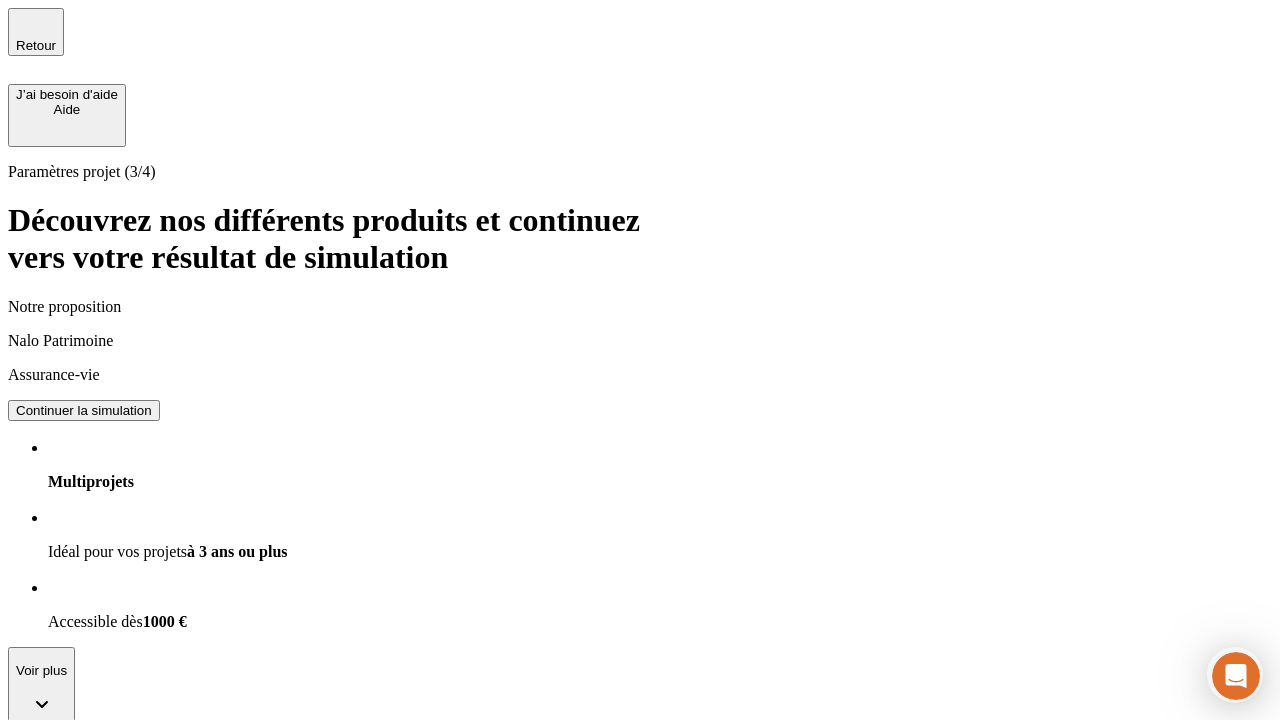 click on "Continuer la simulation" at bounding box center [84, 410] 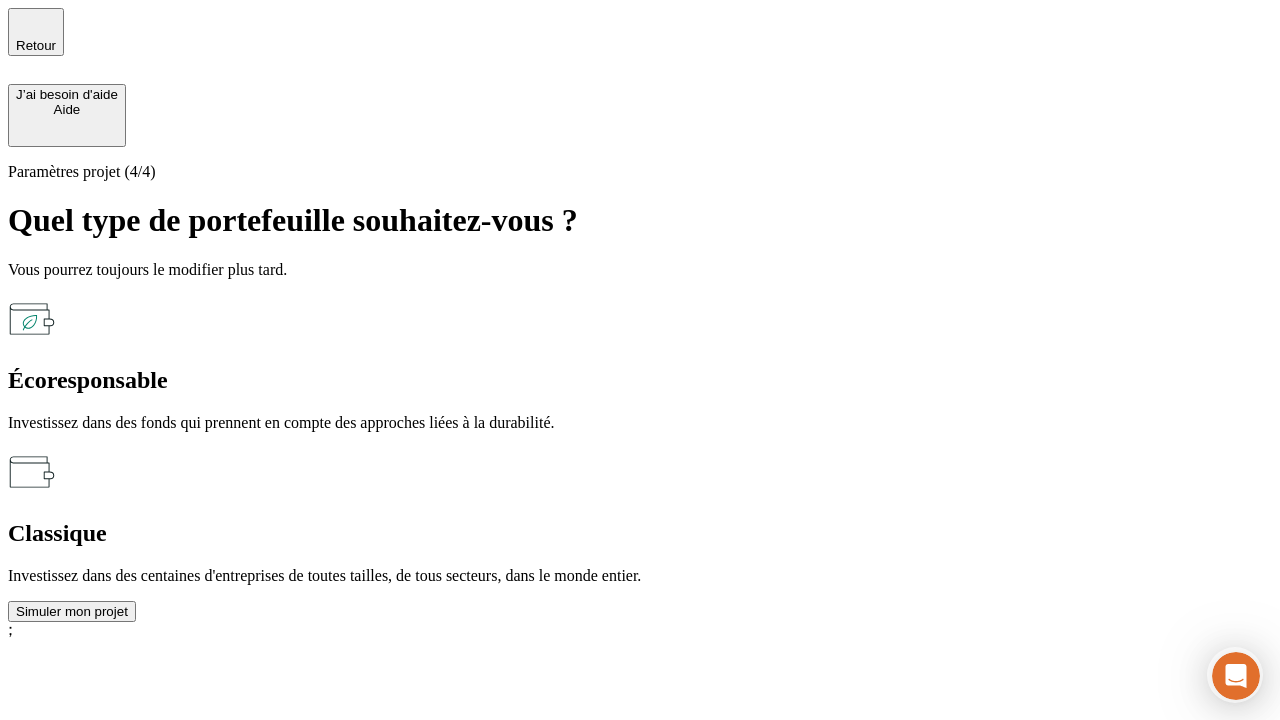 click on "Classique" at bounding box center (640, 533) 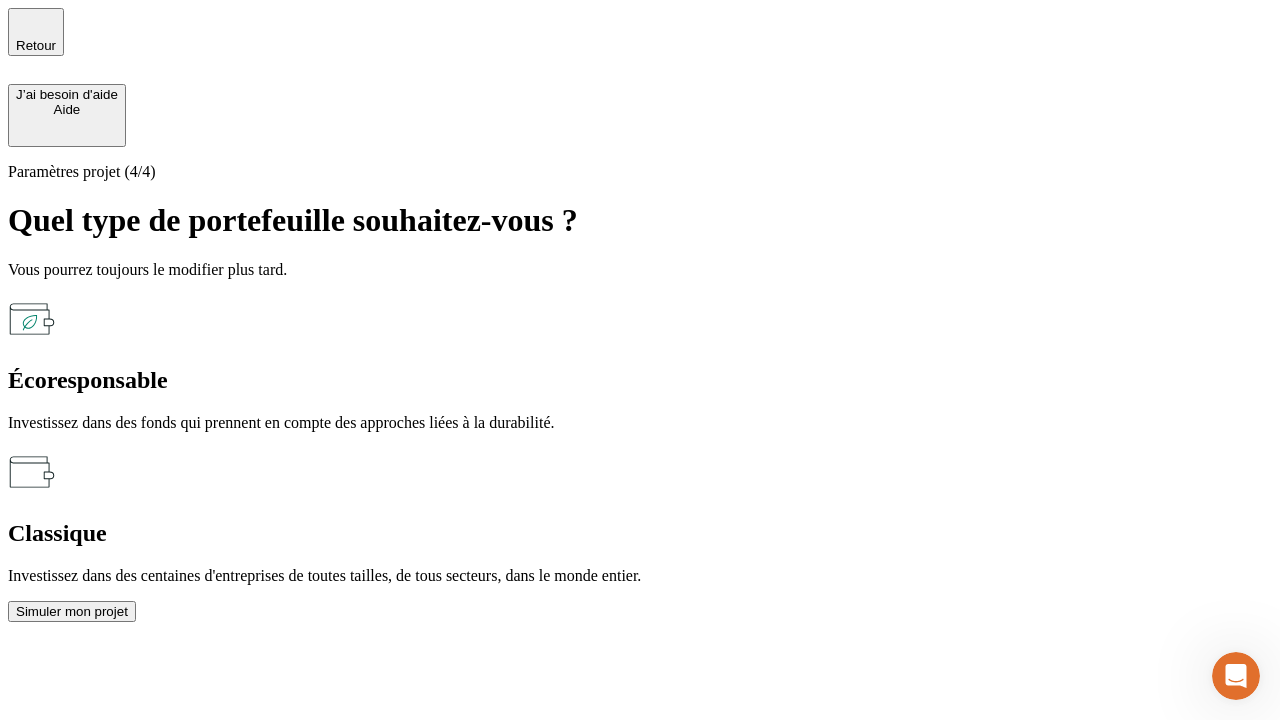 click on "Simuler mon projet" at bounding box center [72, 611] 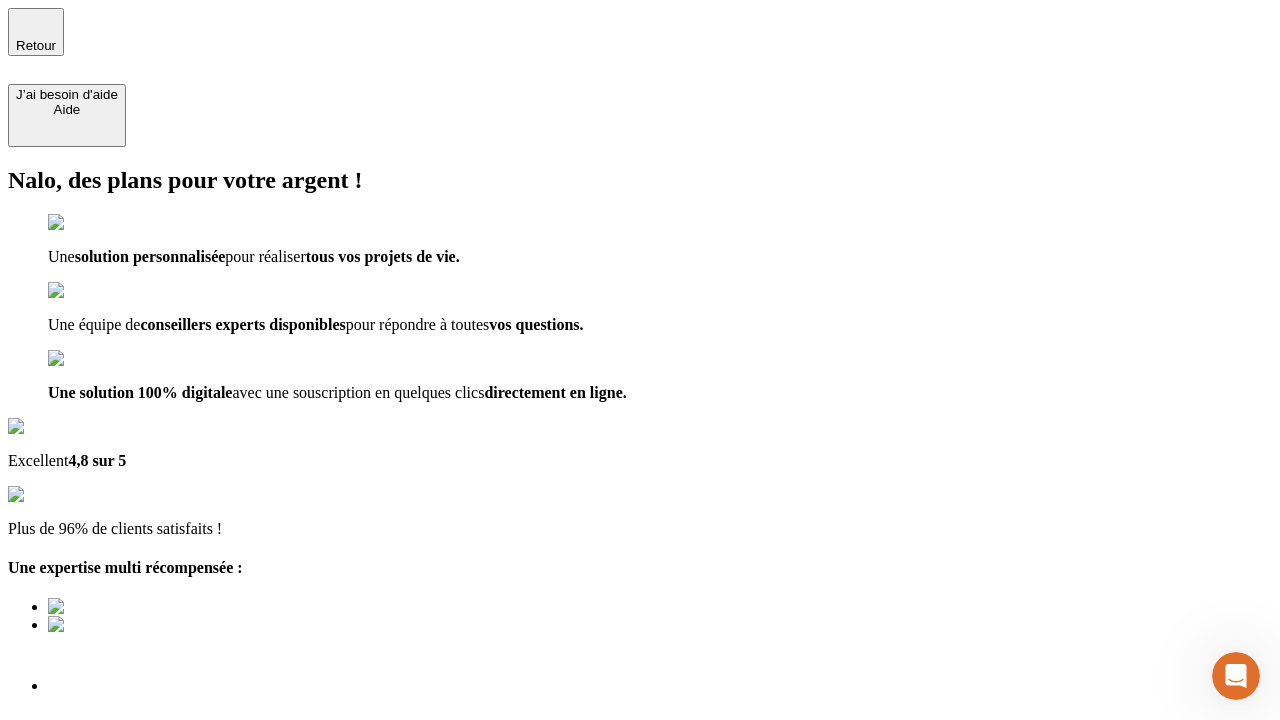 click at bounding box center [640, 830] 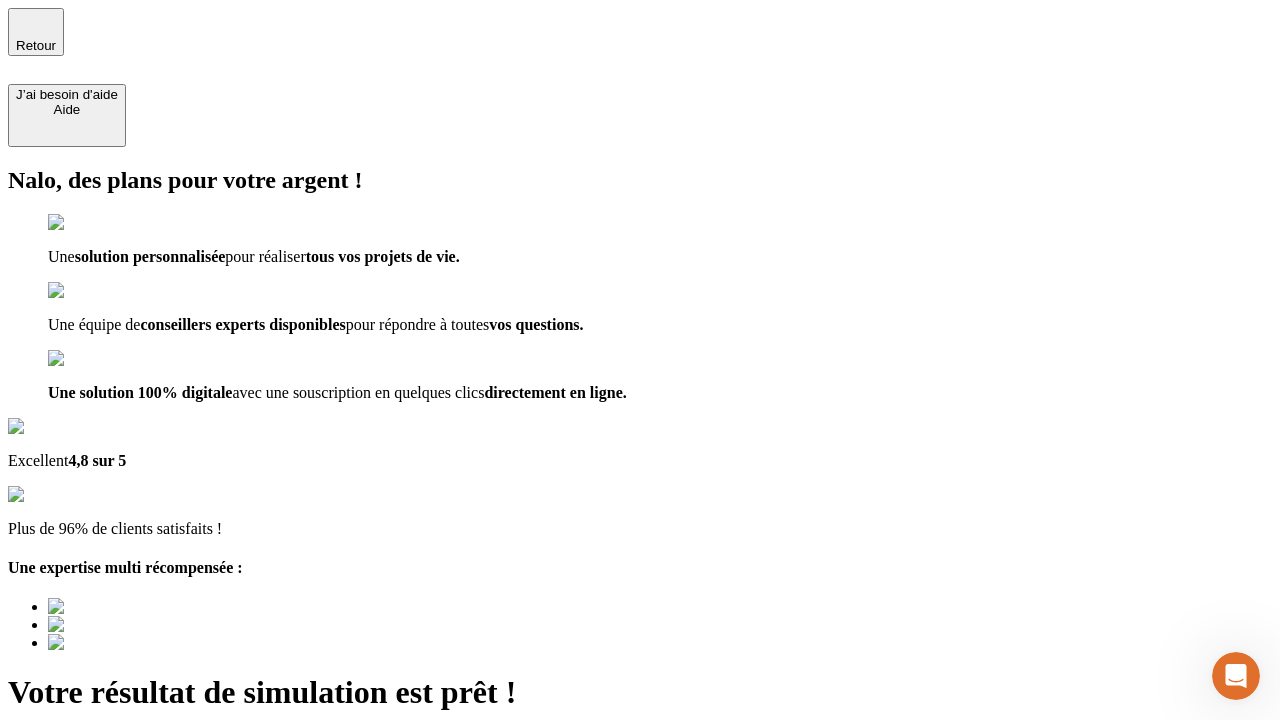 click on "Découvrir ma simulation" at bounding box center [87, 797] 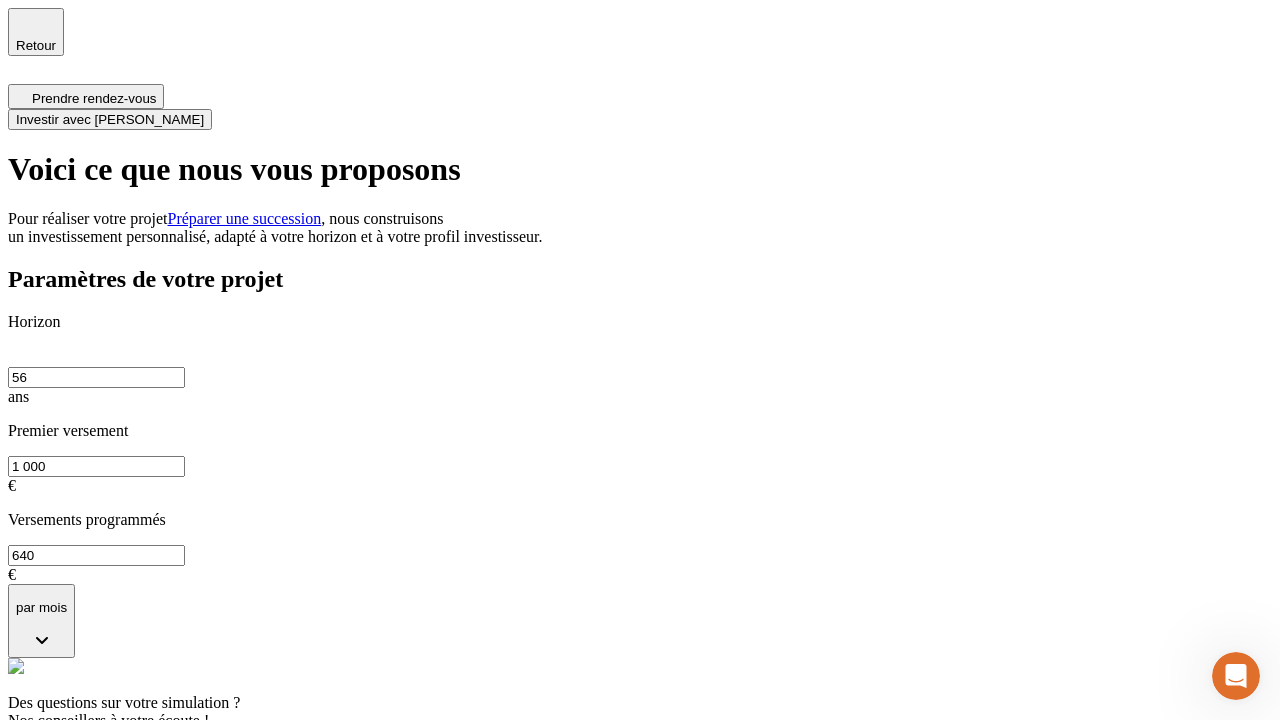 click on "Investir avec [PERSON_NAME]" at bounding box center [110, 119] 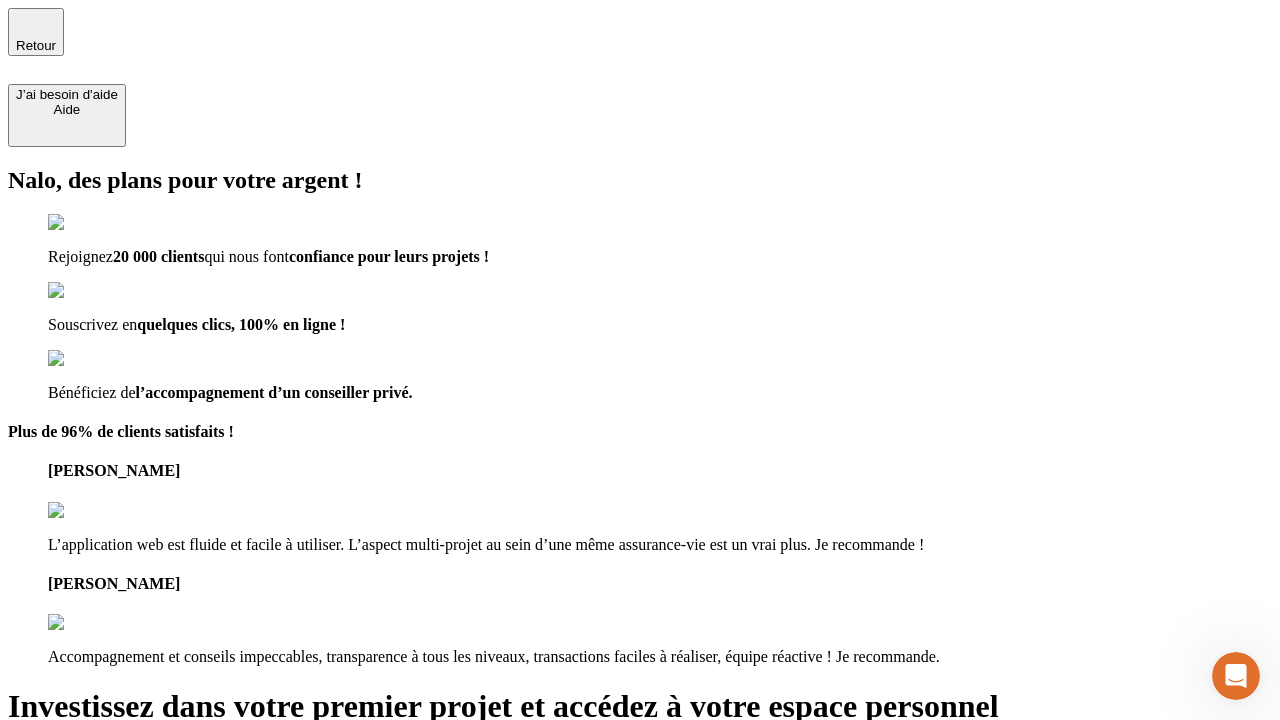 type on "[EMAIL_ADDRESS][PERSON_NAME][DOMAIN_NAME]" 